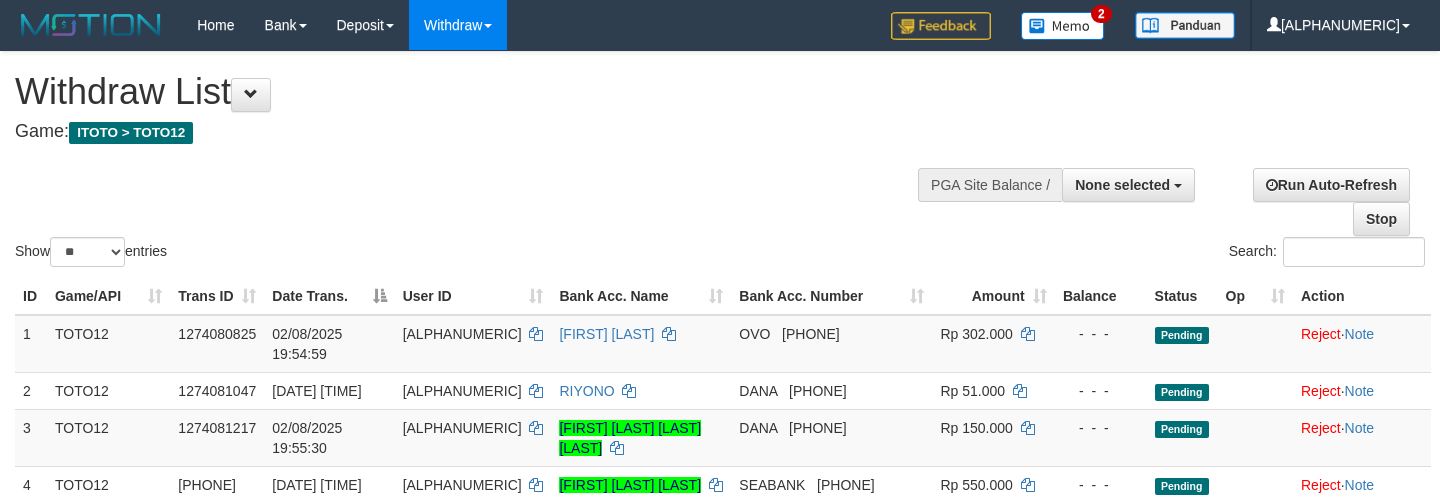 select 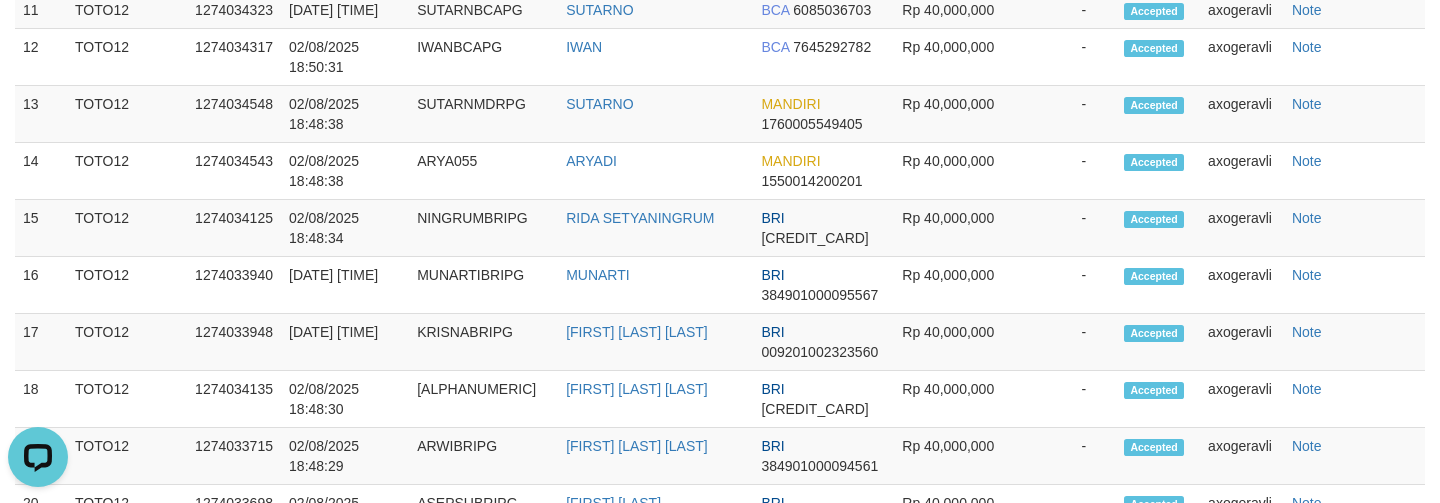 scroll, scrollTop: 0, scrollLeft: 0, axis: both 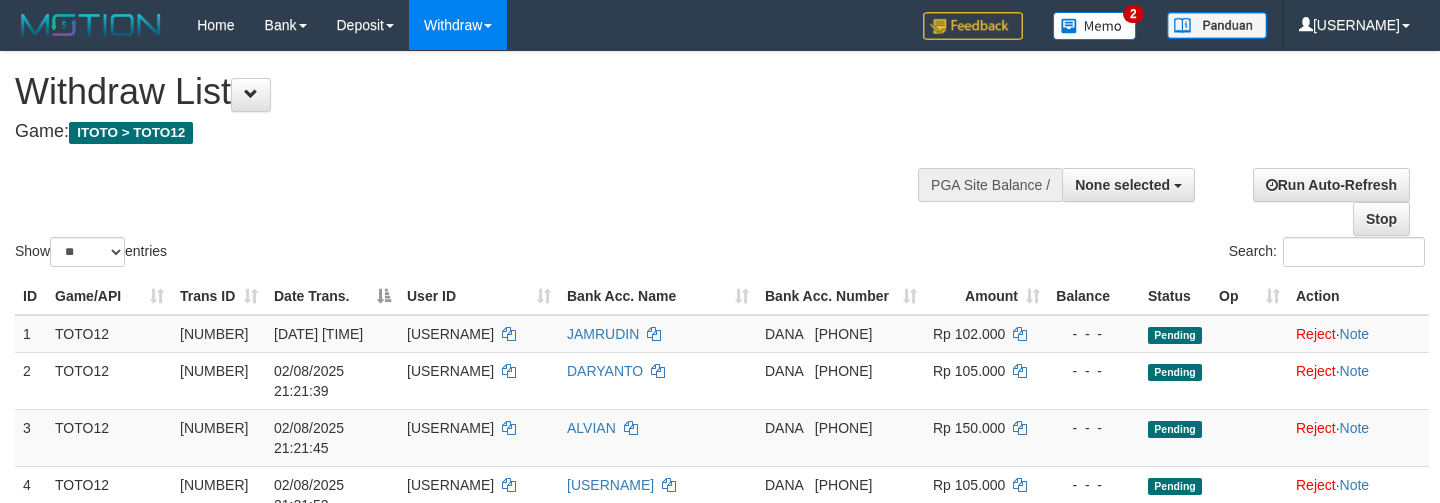 select 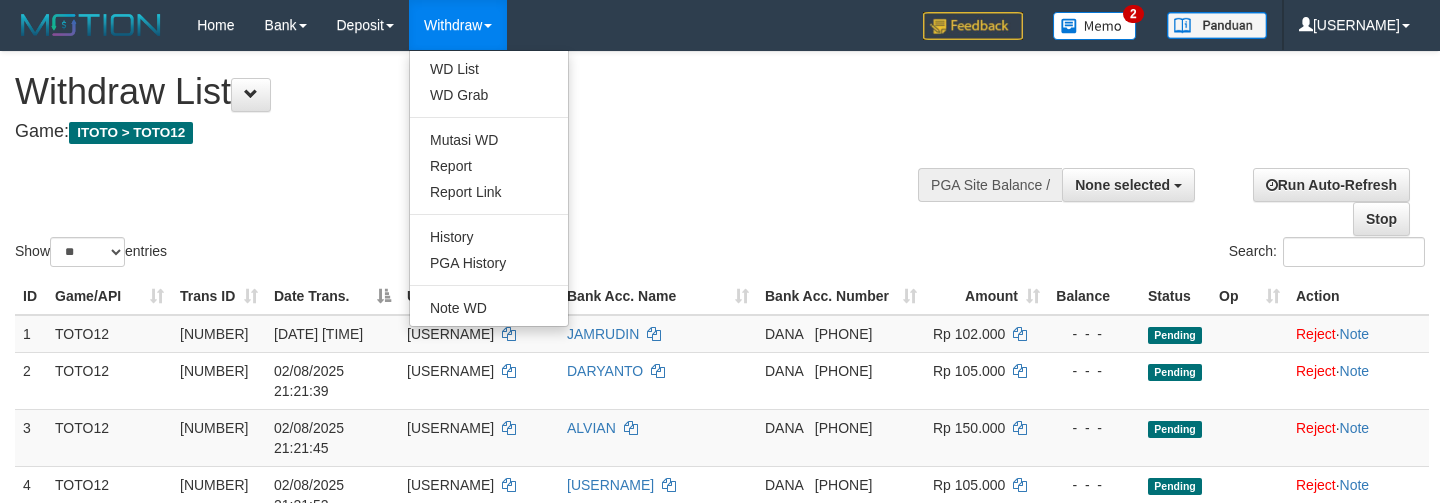 click on "Withdraw" at bounding box center (458, 25) 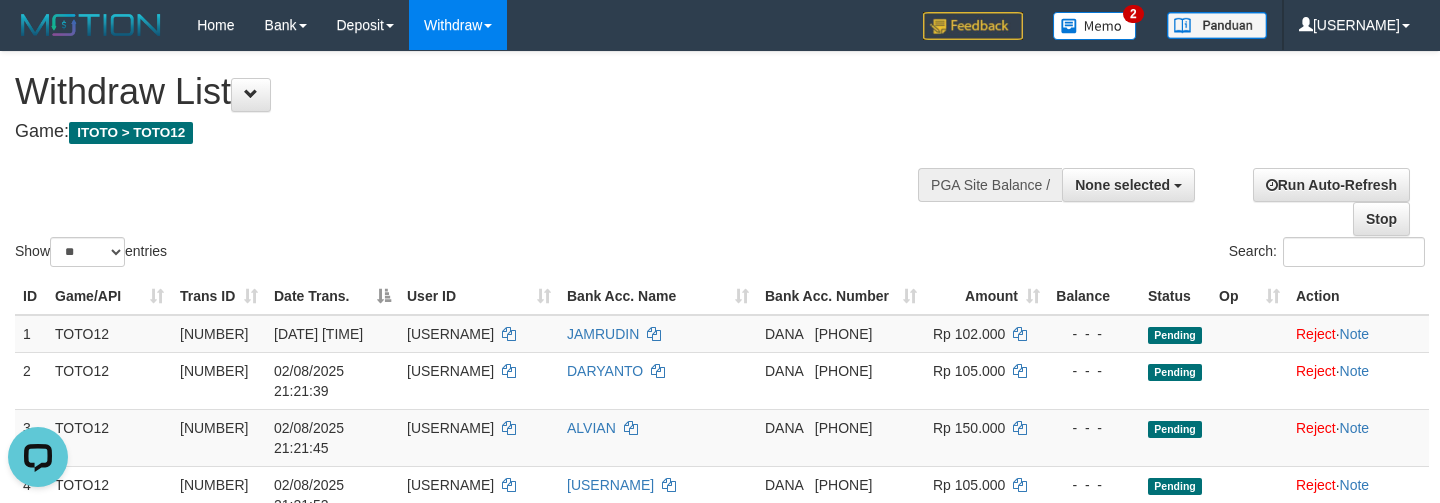 scroll, scrollTop: 0, scrollLeft: 0, axis: both 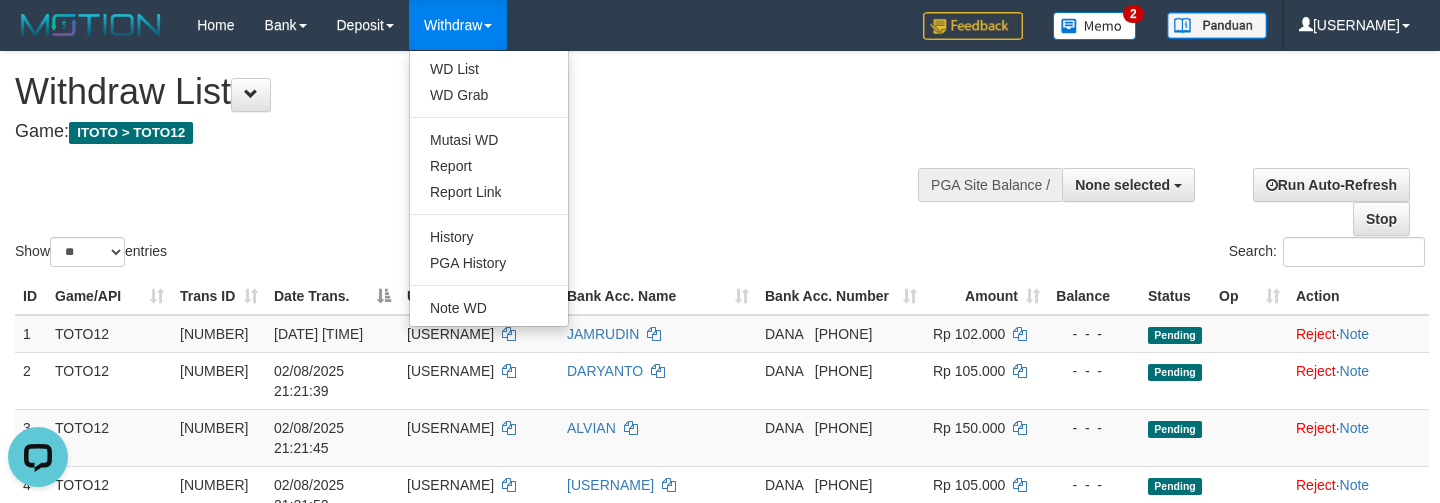 click on "Withdraw" at bounding box center [458, 25] 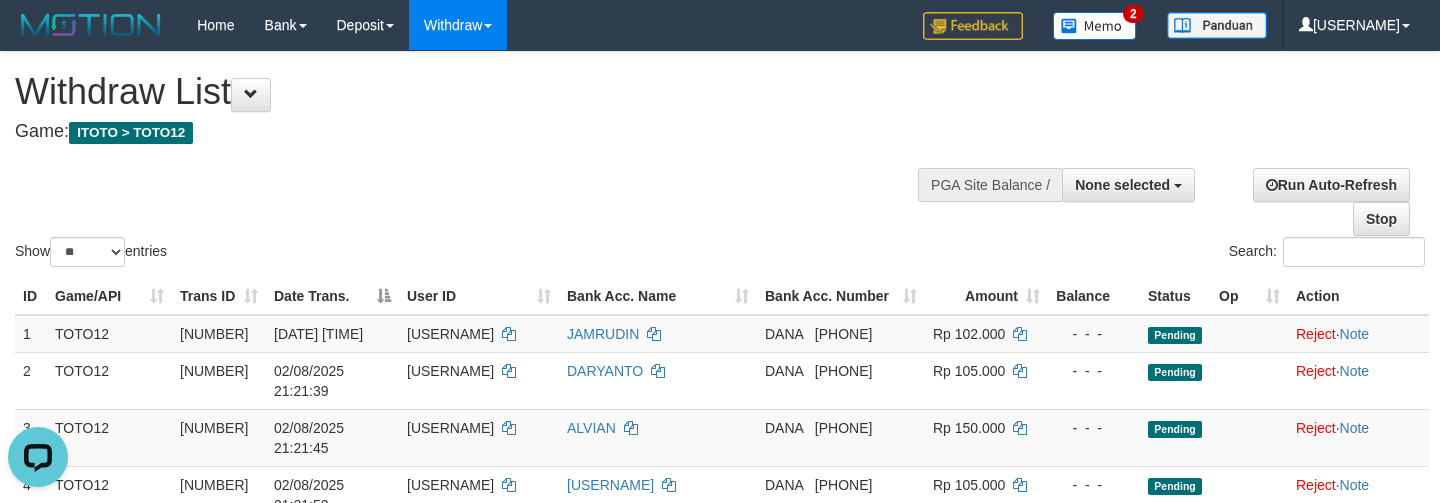 click on "Withdraw" at bounding box center [458, 25] 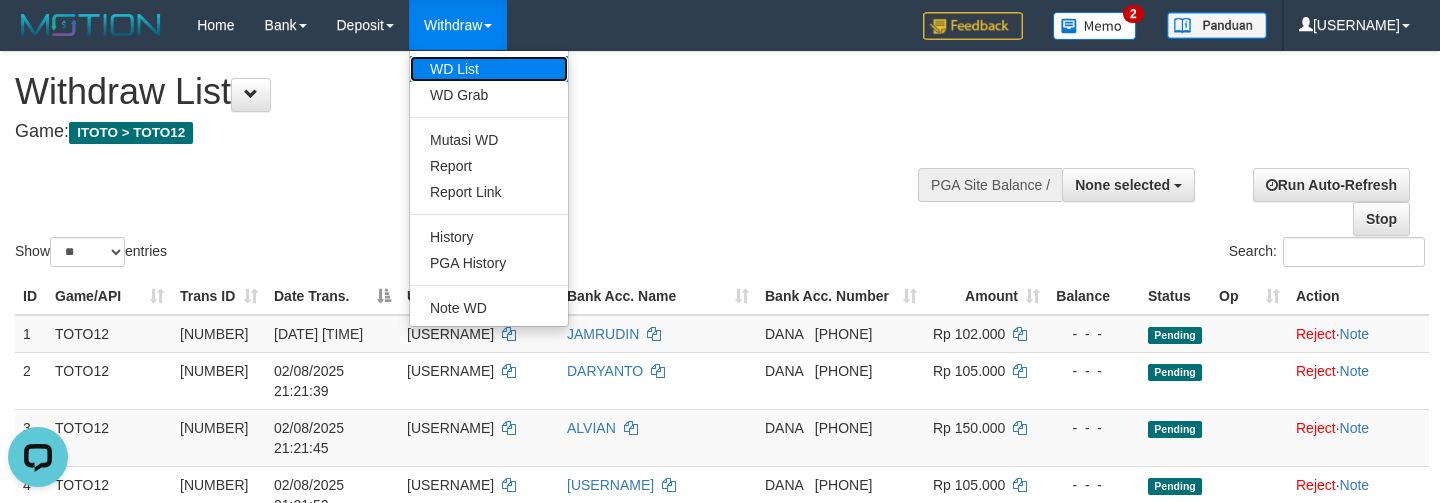 click on "WD List" at bounding box center (489, 69) 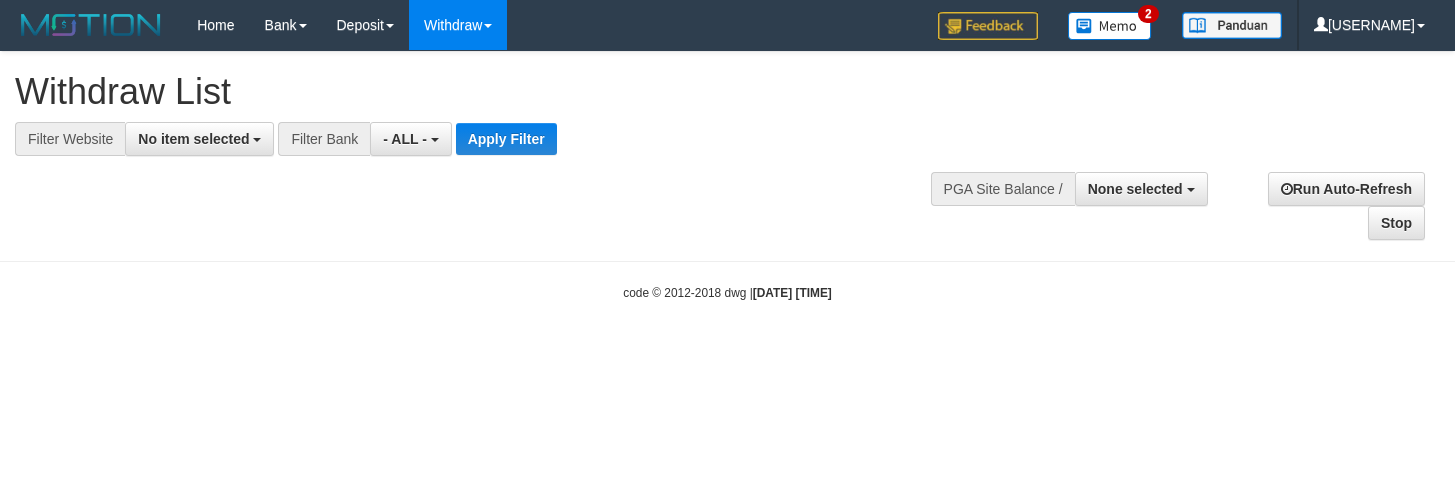 select 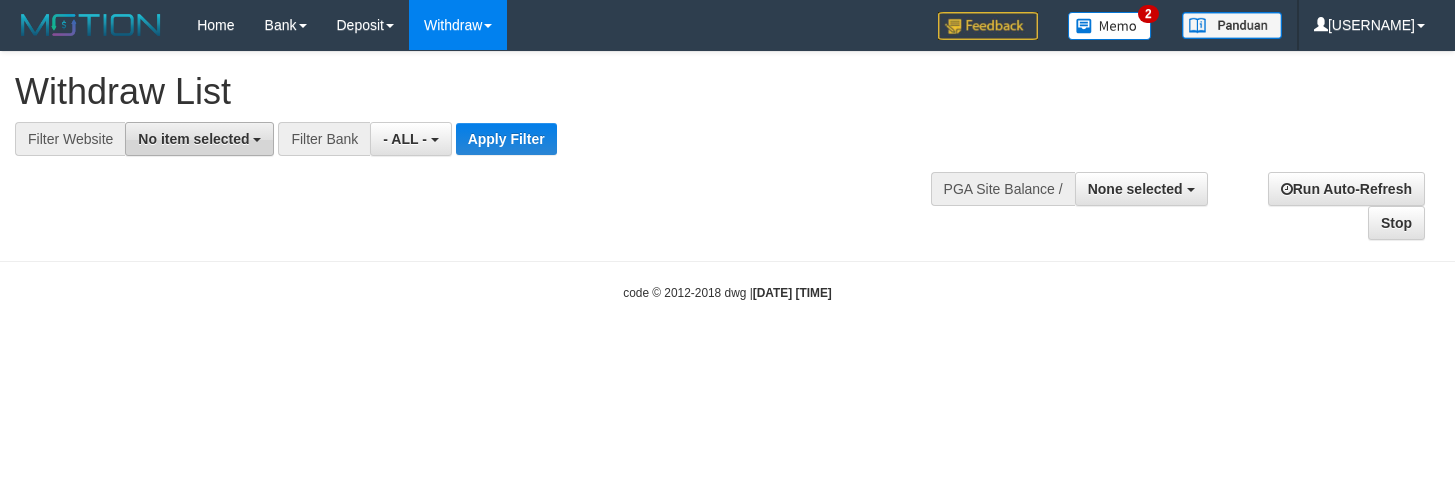 click on "No item selected" at bounding box center (193, 139) 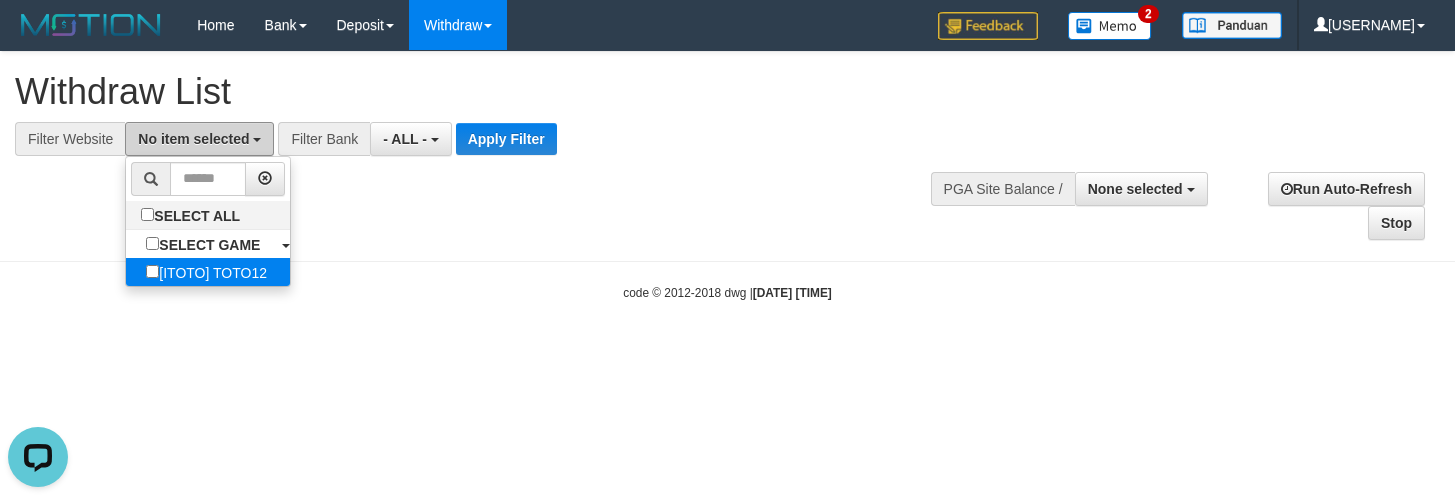 scroll, scrollTop: 0, scrollLeft: 0, axis: both 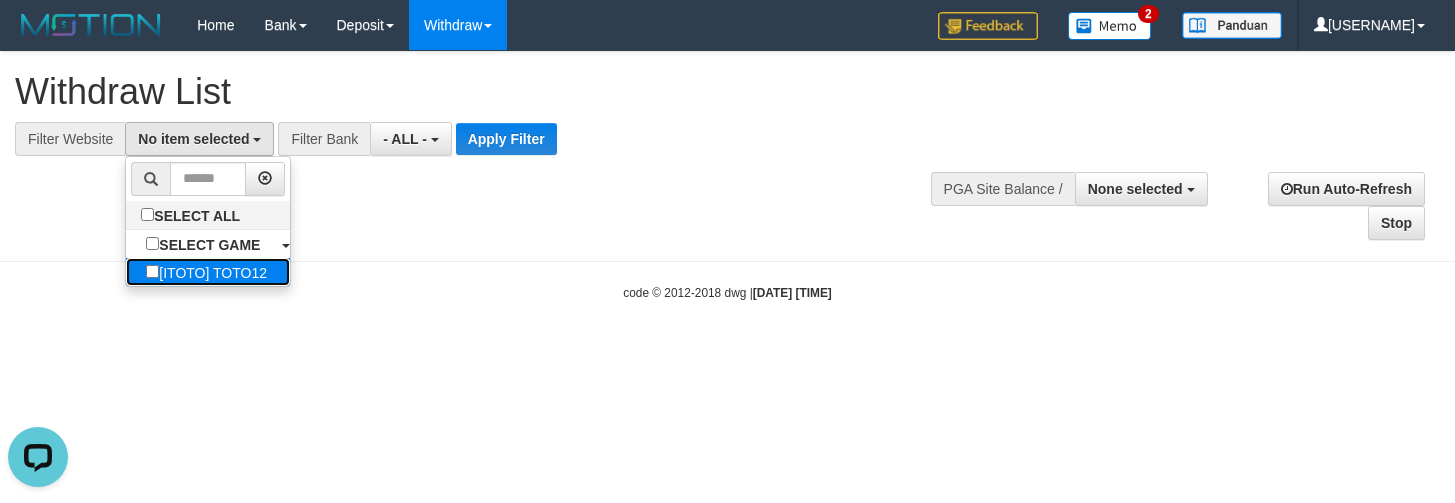 click on "[ITOTO] TOTO12" at bounding box center [206, 272] 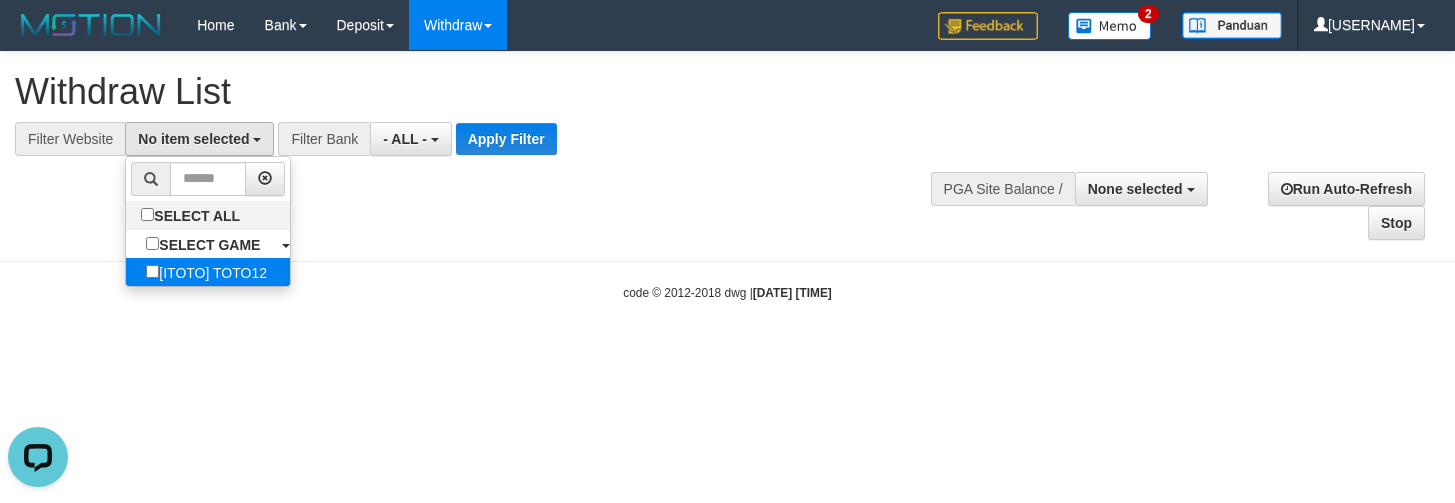 select on "***" 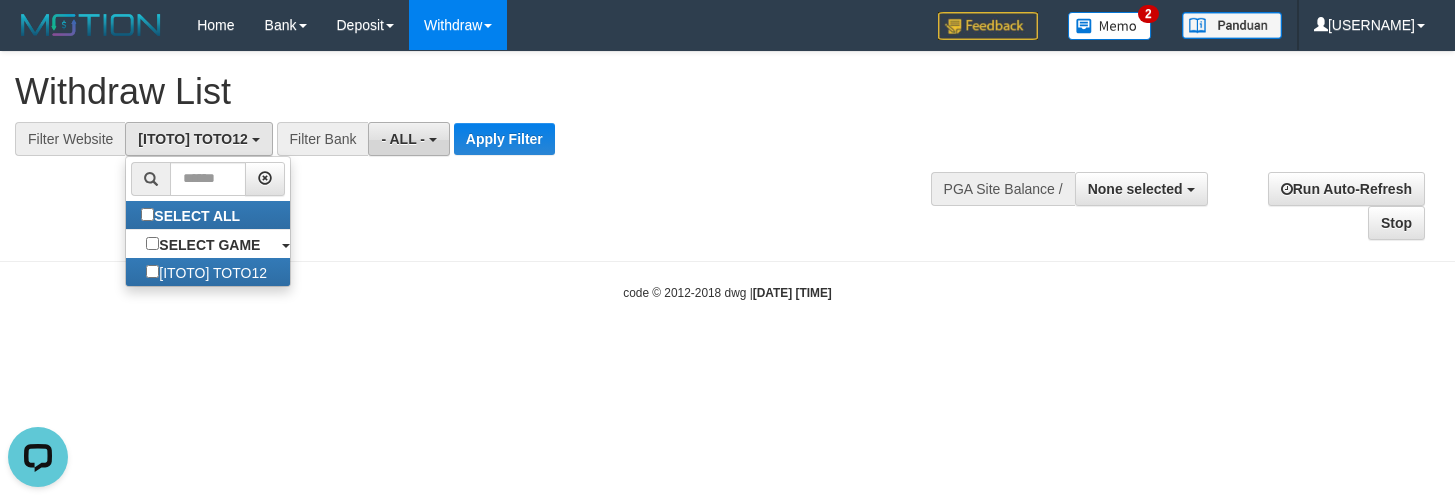 click on "- ALL -" at bounding box center (403, 139) 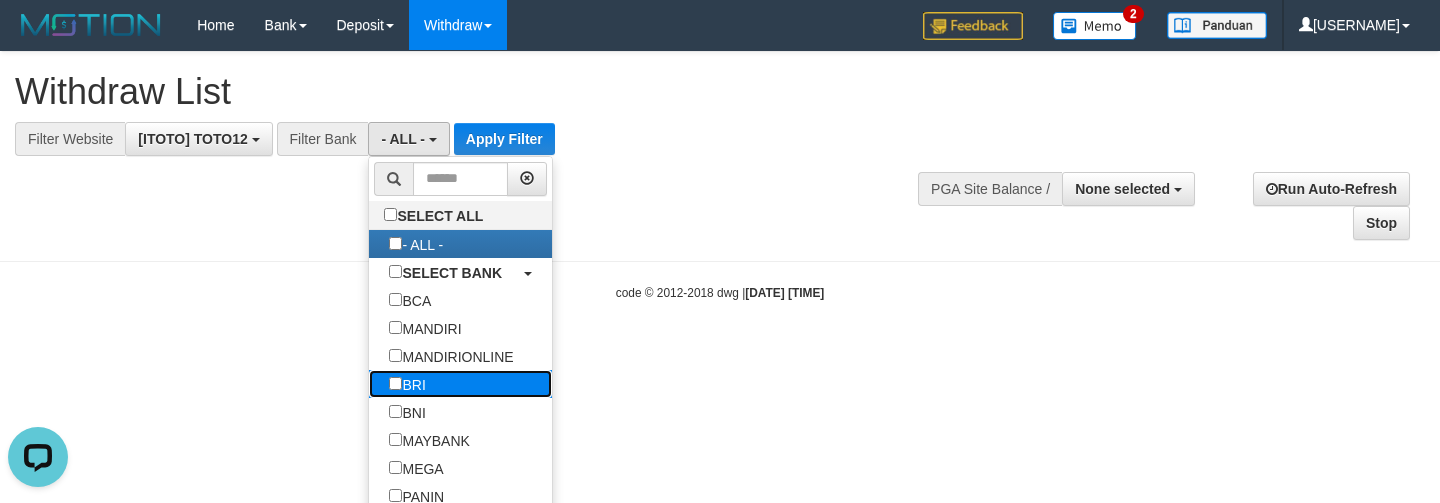 click on "BRI" at bounding box center (407, 384) 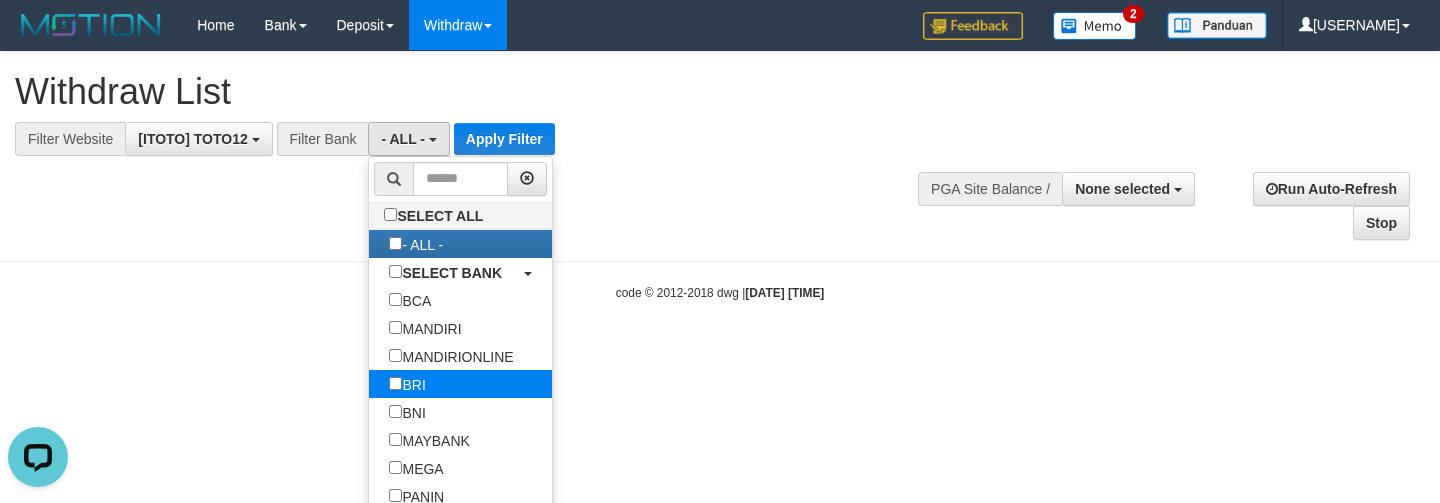 select on "***" 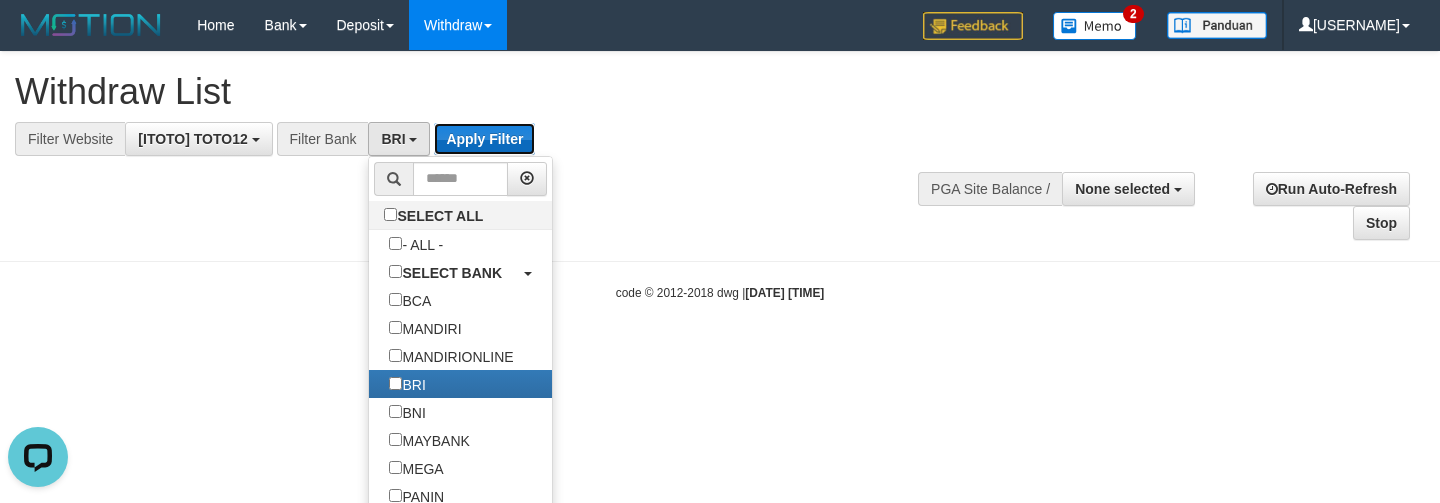 click on "Apply Filter" at bounding box center [484, 139] 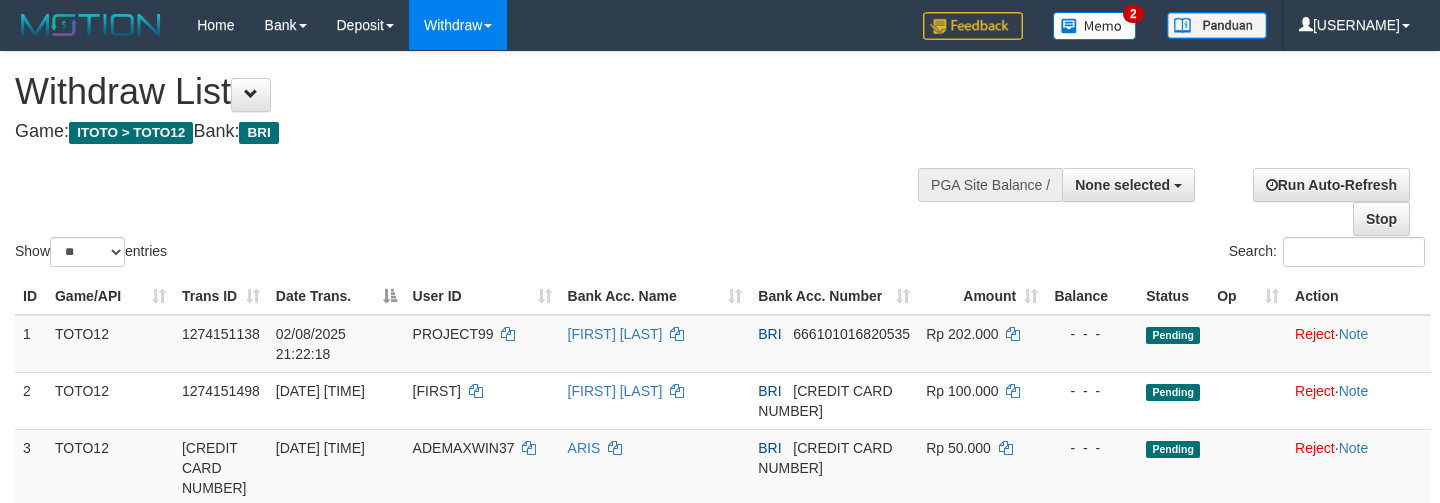 select 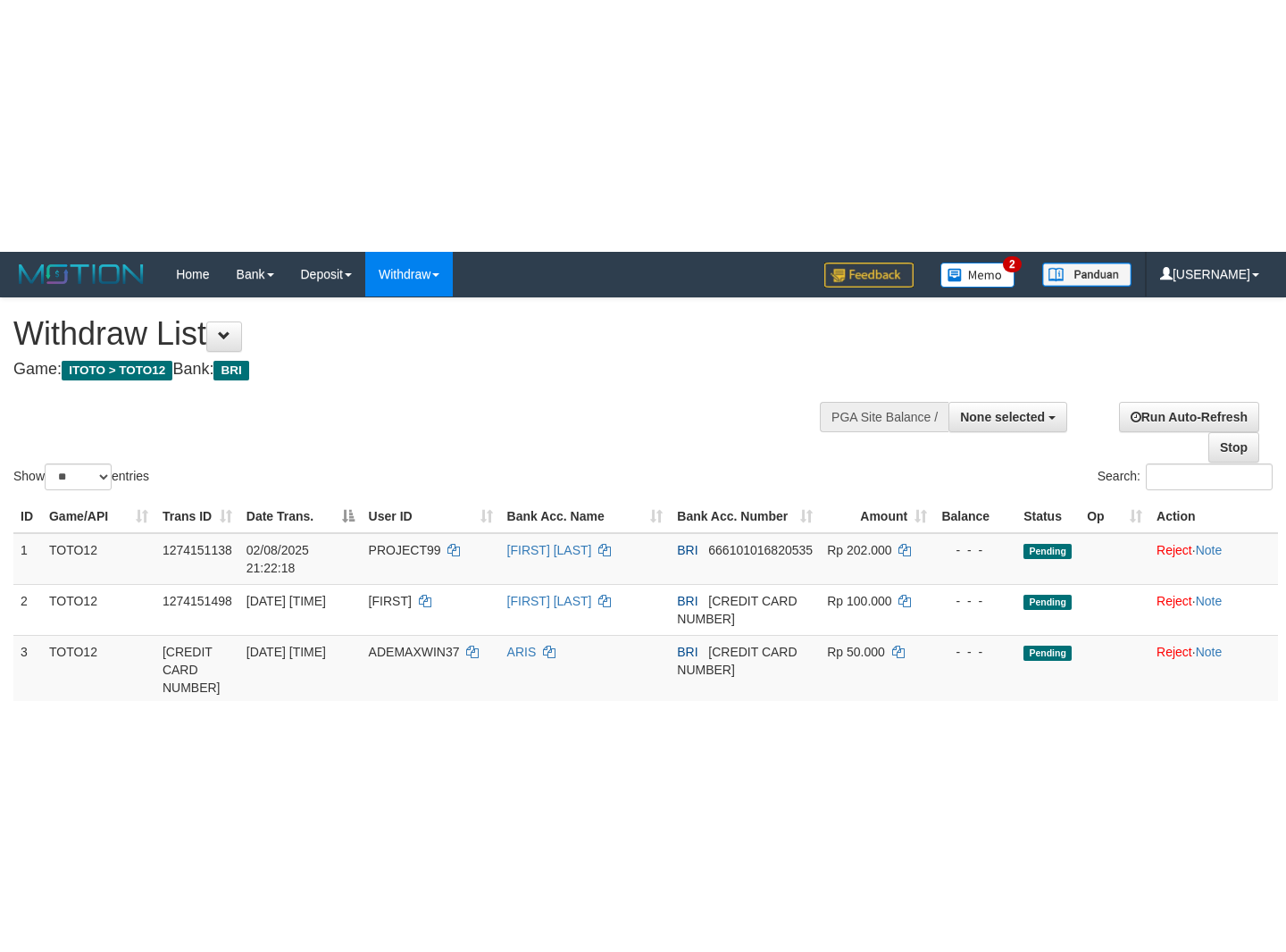 scroll, scrollTop: 0, scrollLeft: 0, axis: both 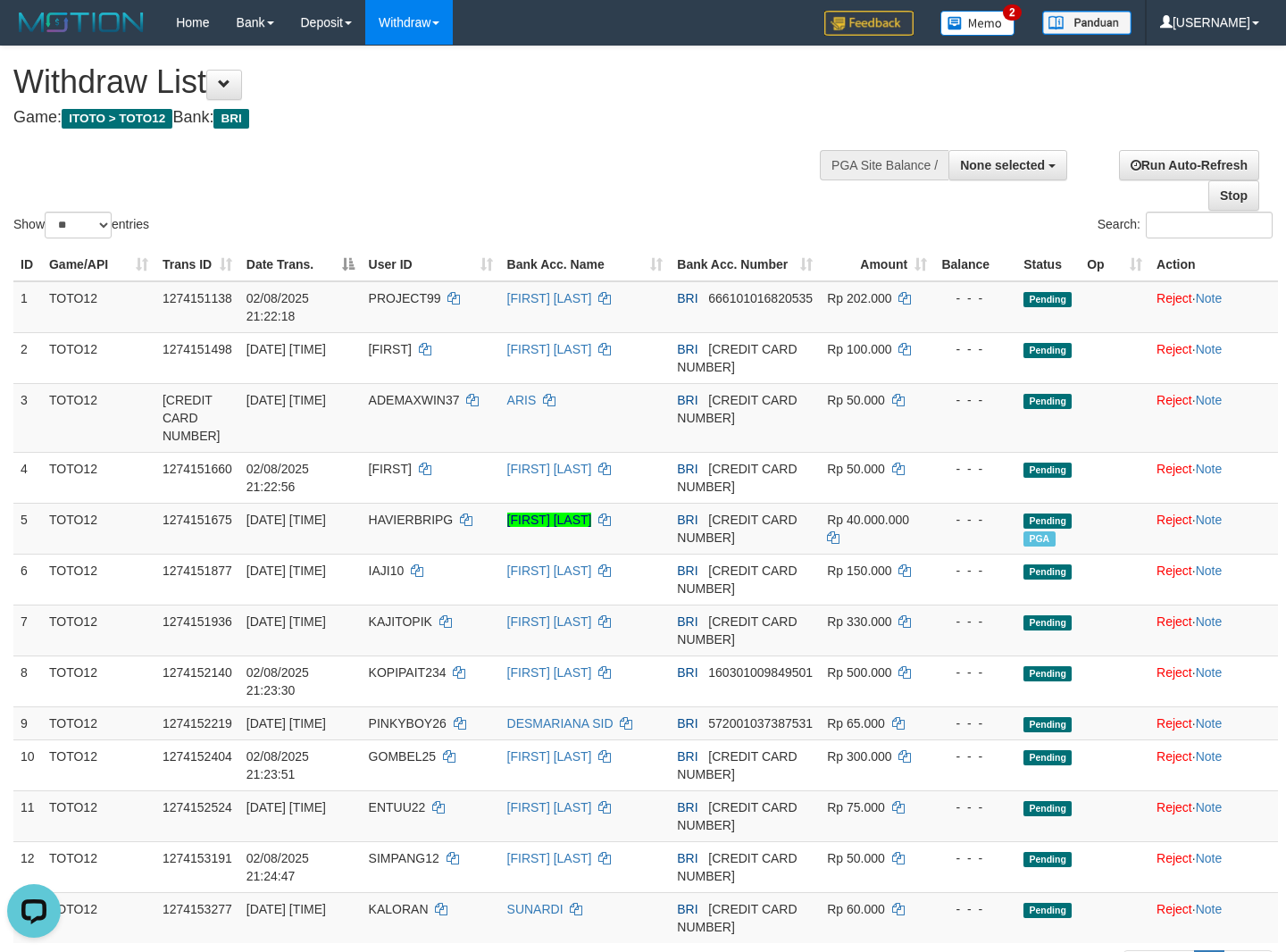 click on "Show  ** ** ** ***  entries Search:" at bounding box center (643, 144) 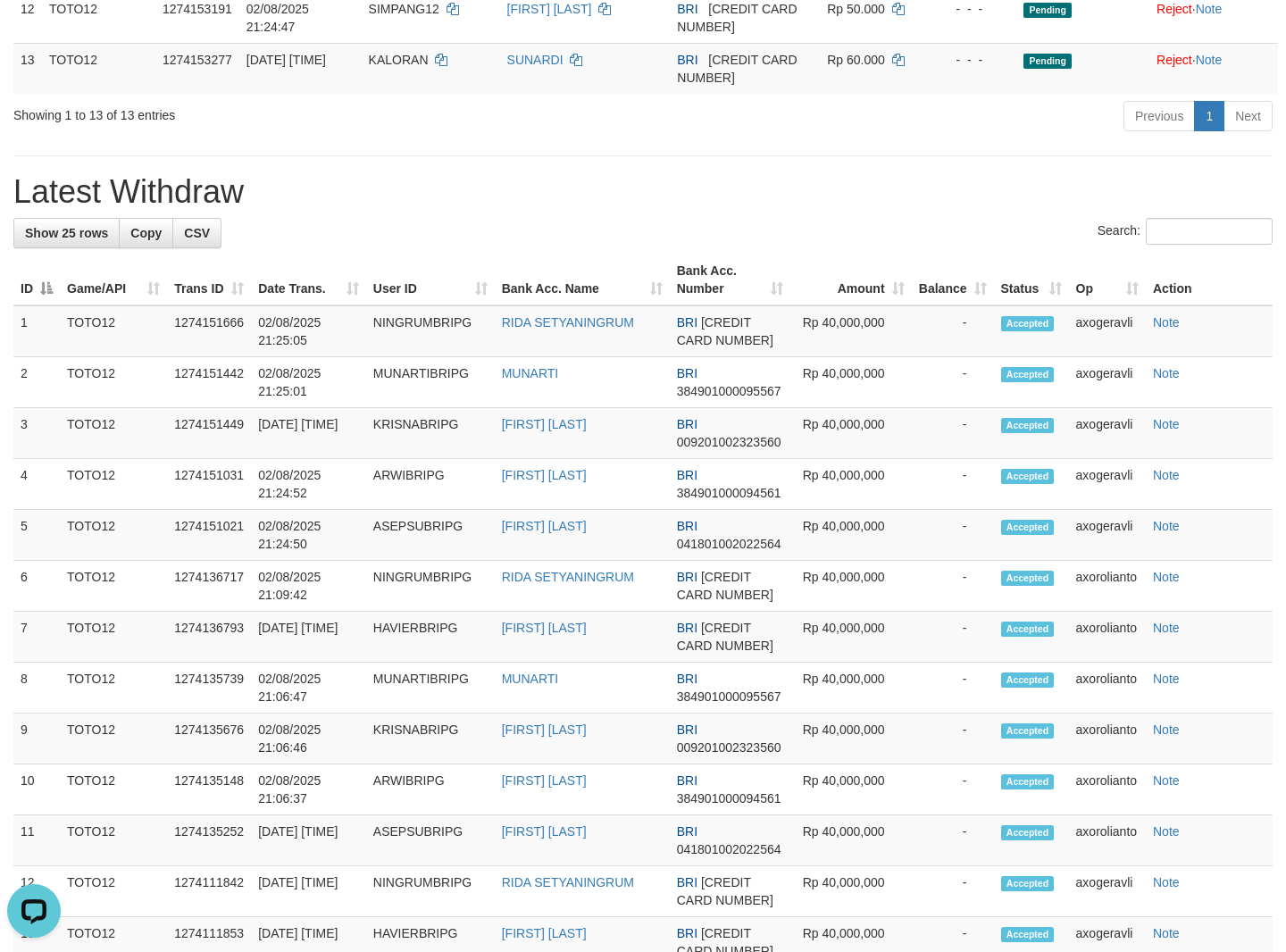 click on "Latest Withdraw" at bounding box center [643, 192] 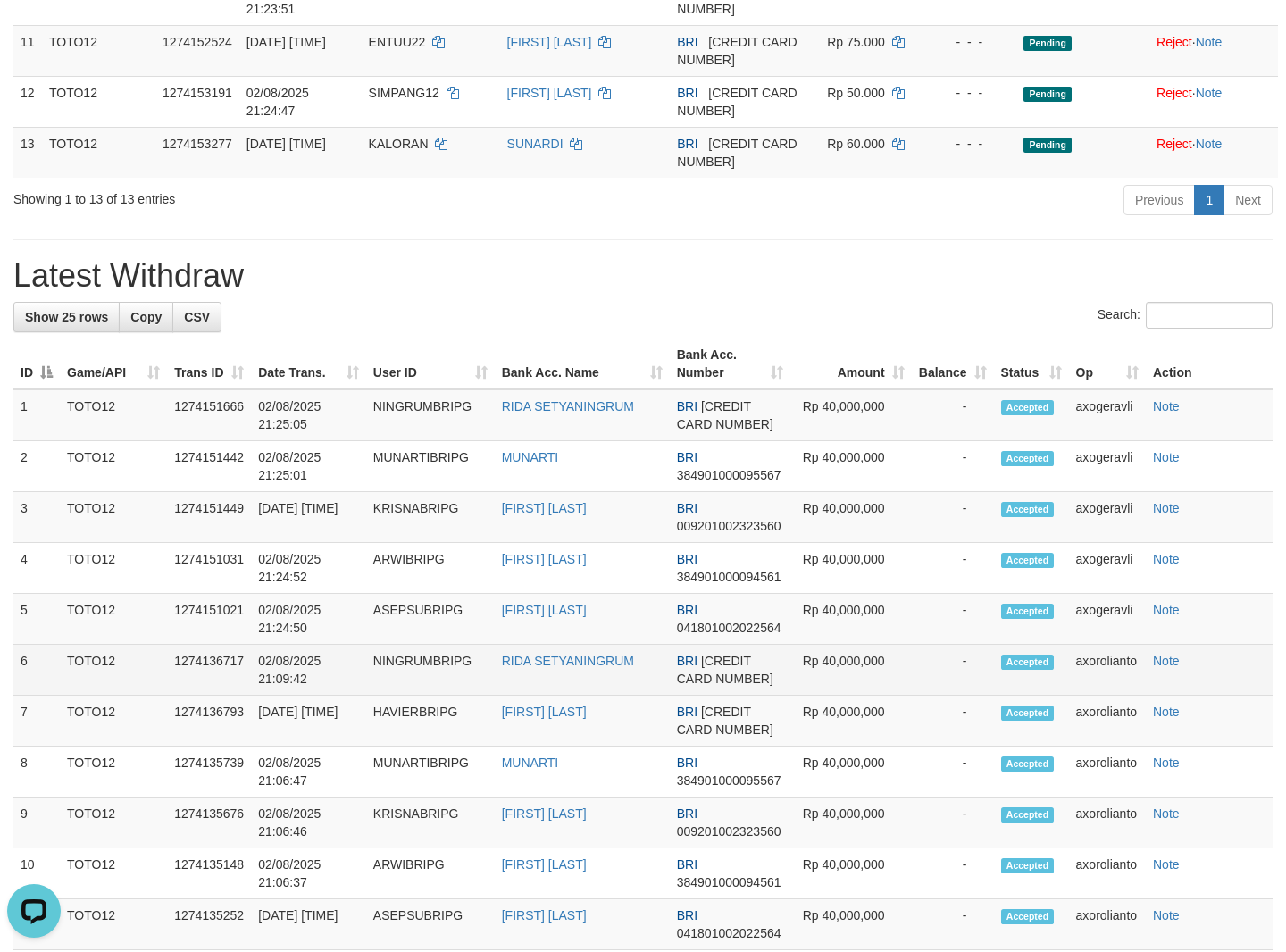 scroll, scrollTop: 893, scrollLeft: 0, axis: vertical 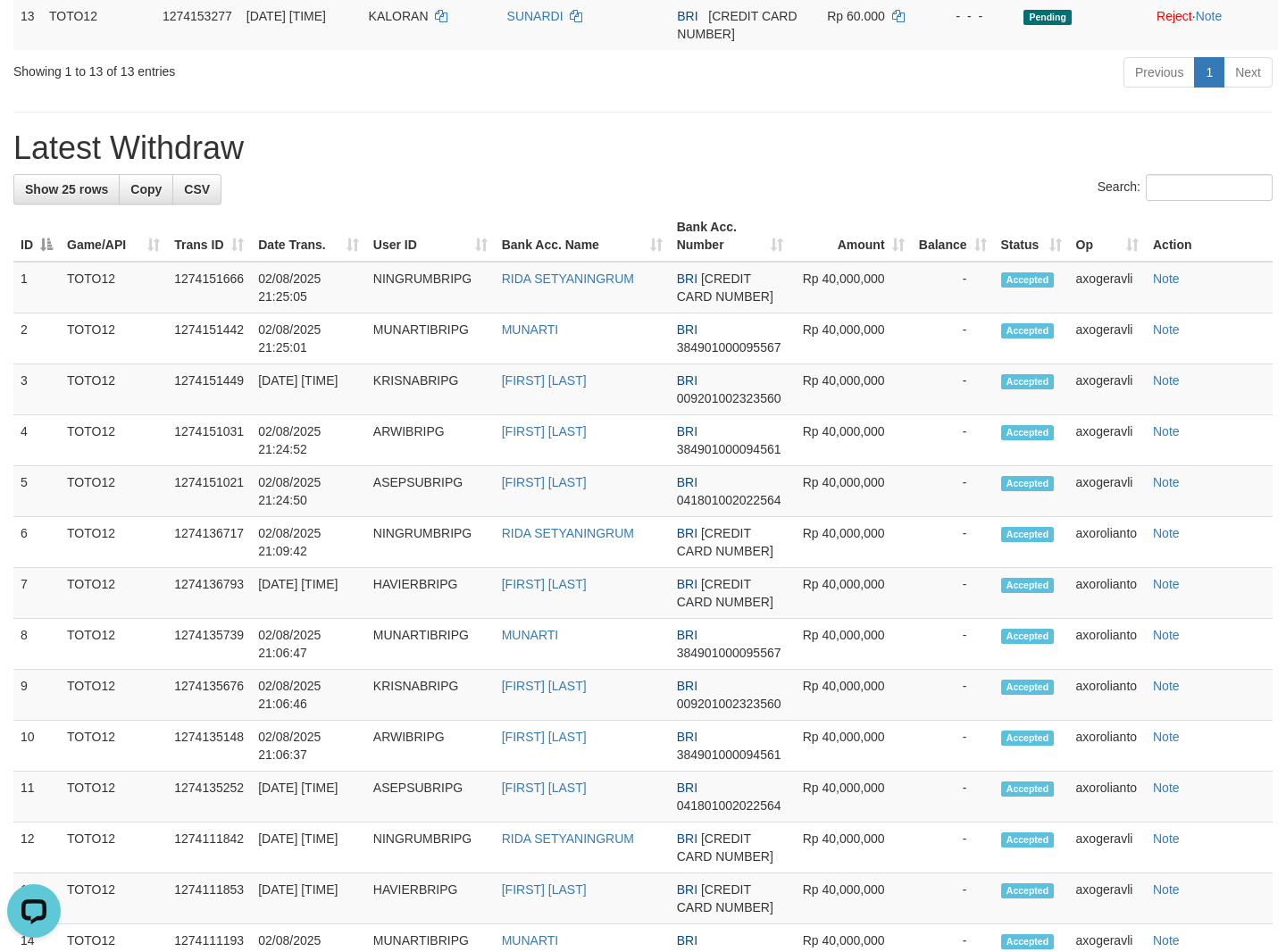 click on "Search:" at bounding box center [643, 189] 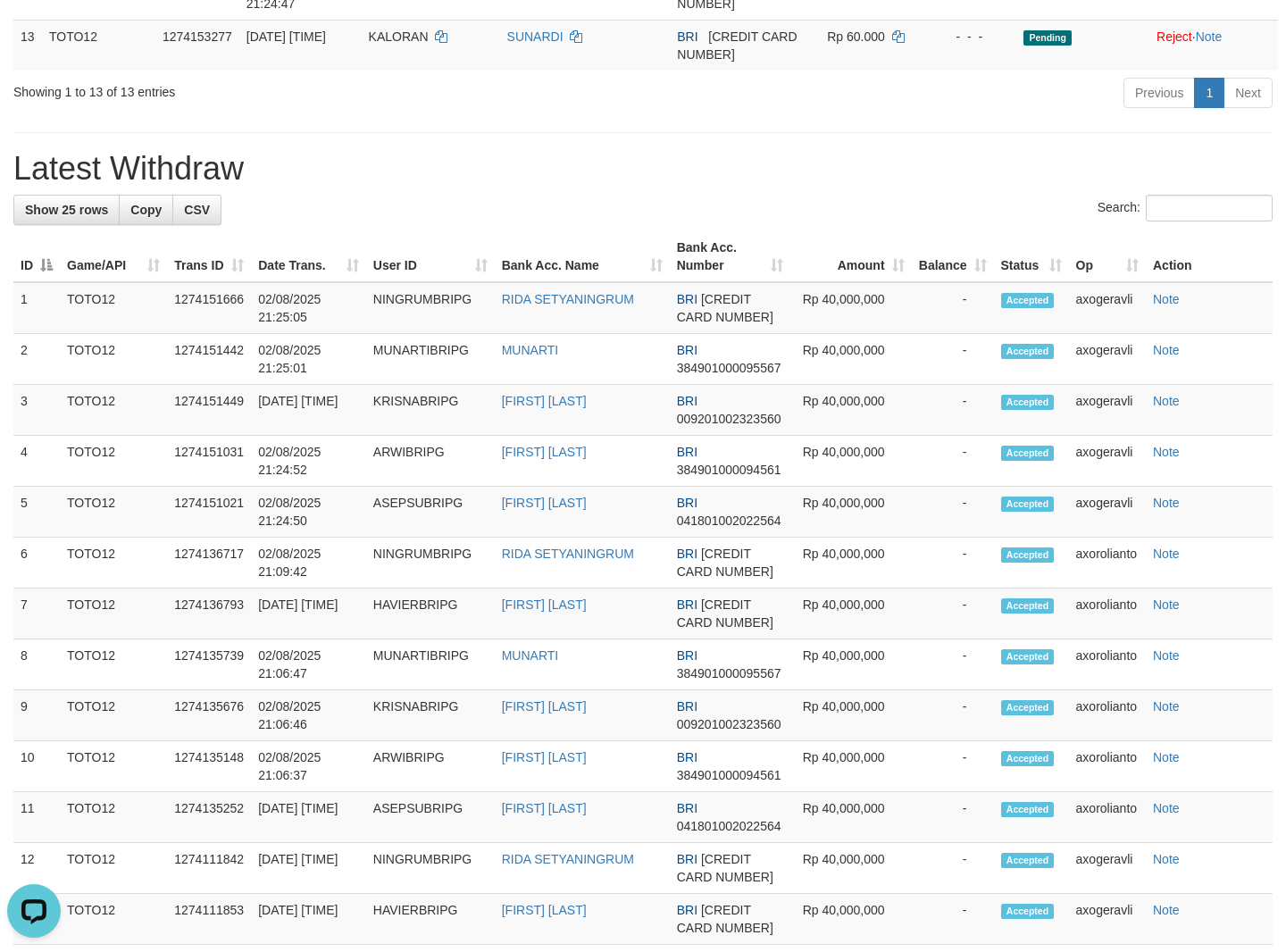 scroll, scrollTop: 893, scrollLeft: 0, axis: vertical 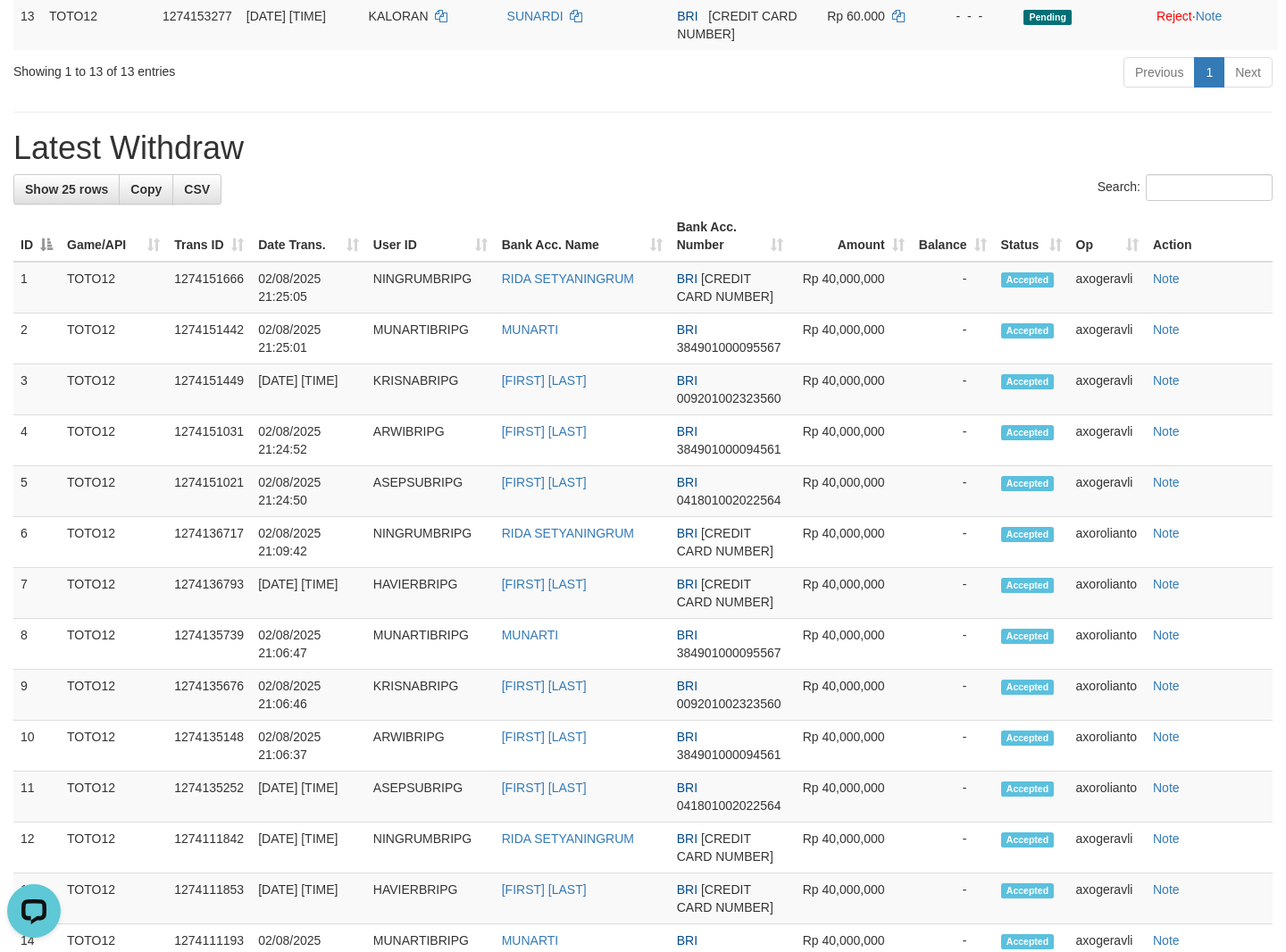 click on "**********" at bounding box center (643, 404) 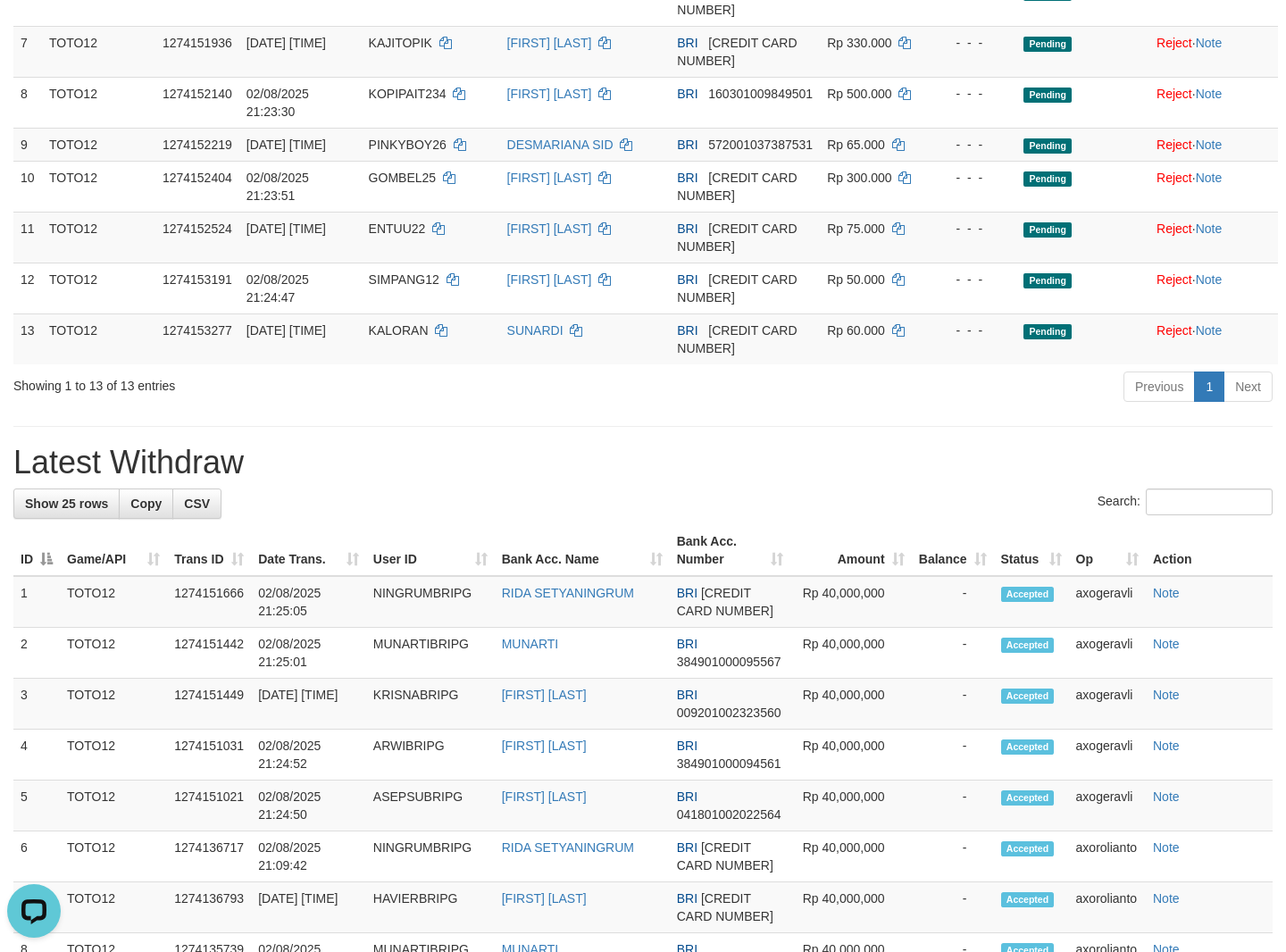 scroll, scrollTop: 625, scrollLeft: 0, axis: vertical 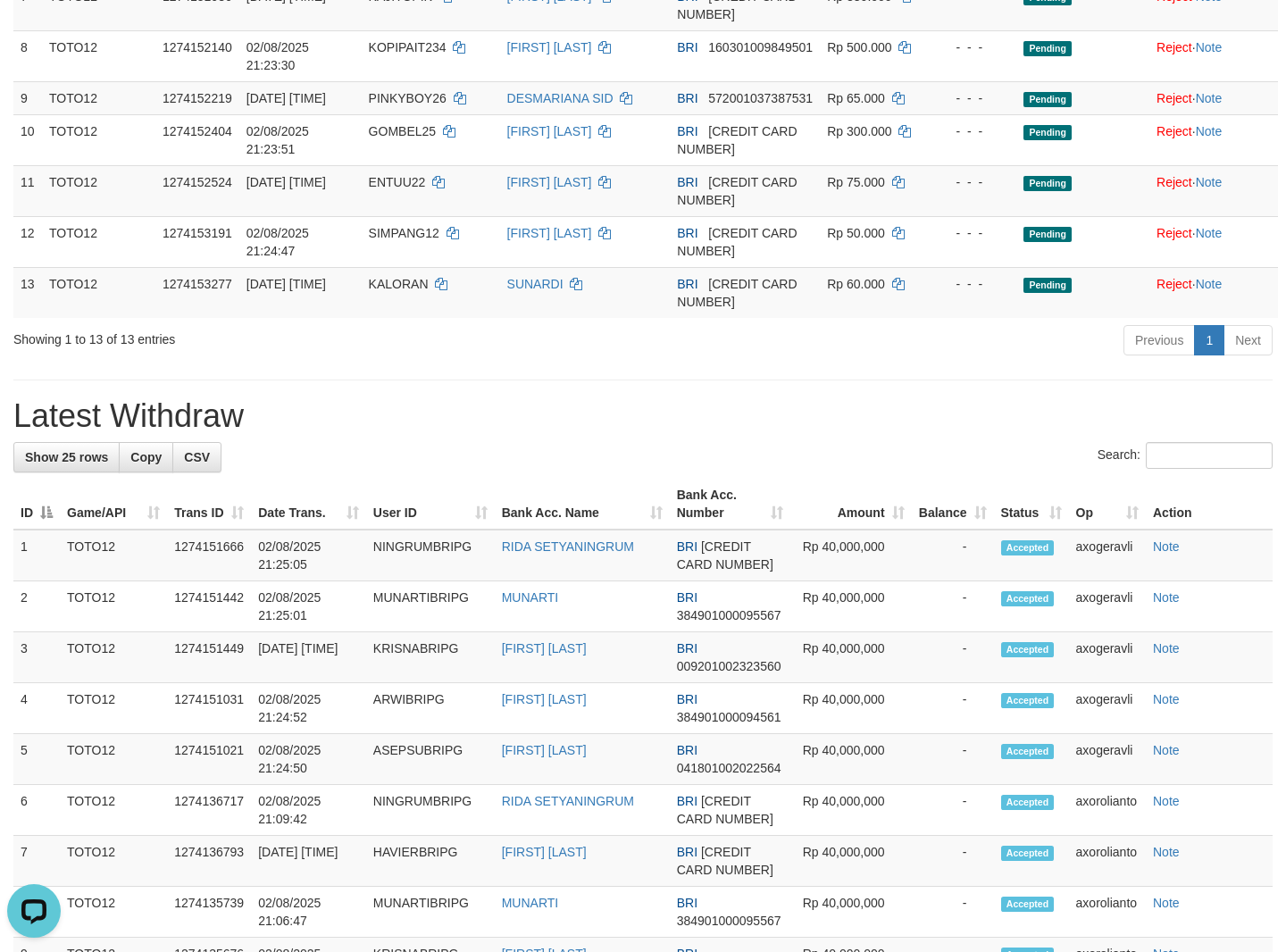click on "**********" at bounding box center (643, 672) 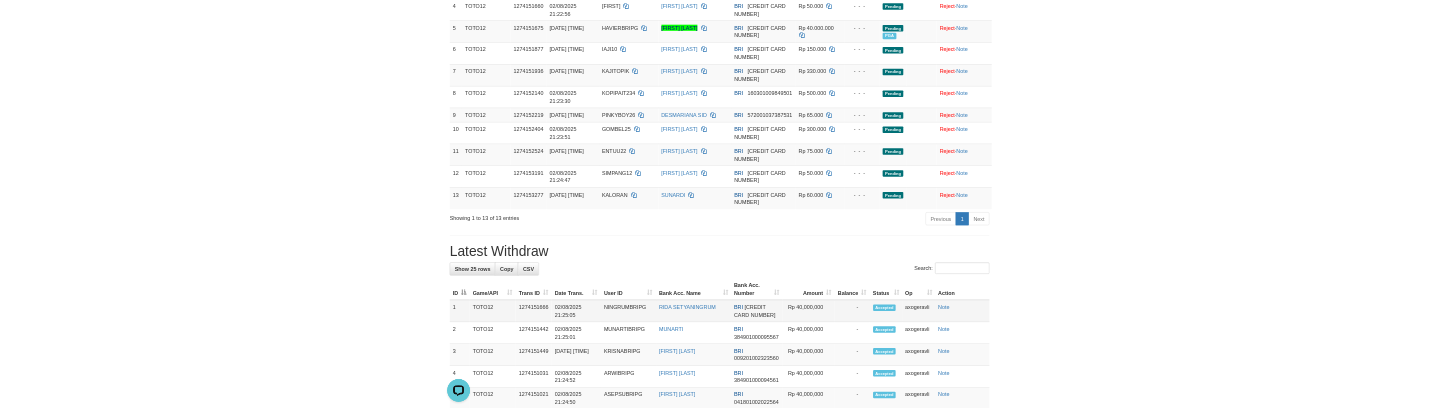 scroll, scrollTop: 700, scrollLeft: 0, axis: vertical 